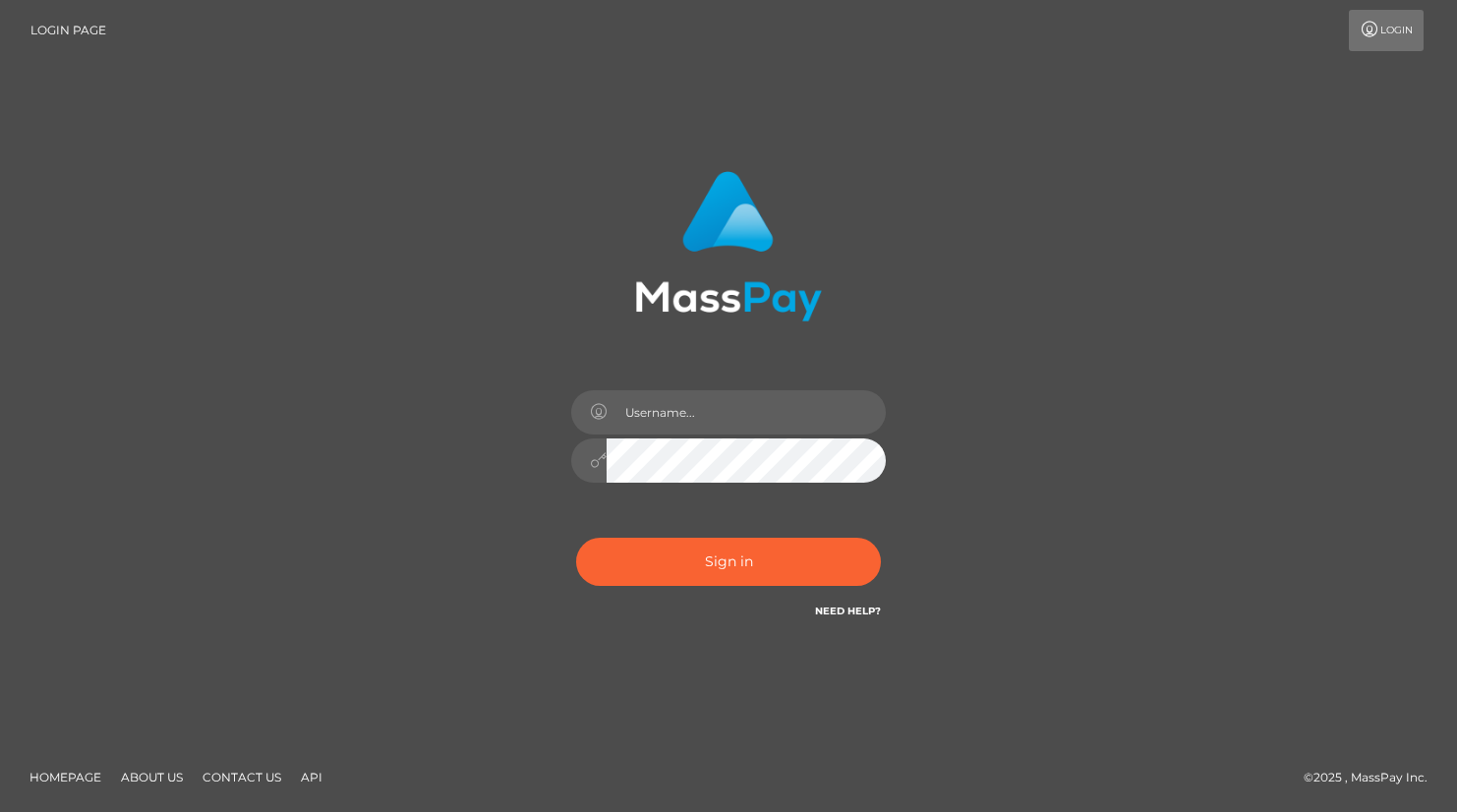 scroll, scrollTop: 0, scrollLeft: 0, axis: both 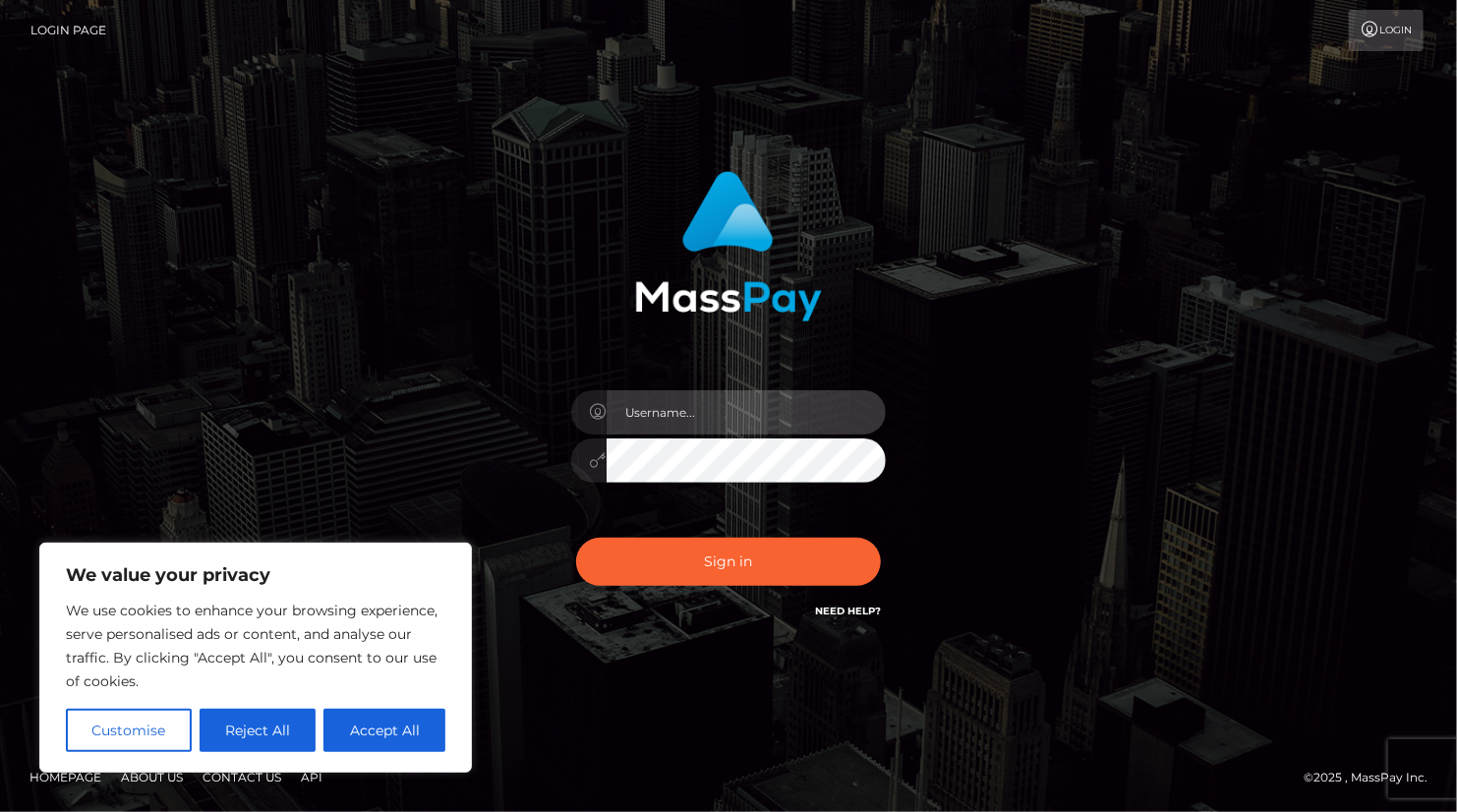 click at bounding box center [746, 412] 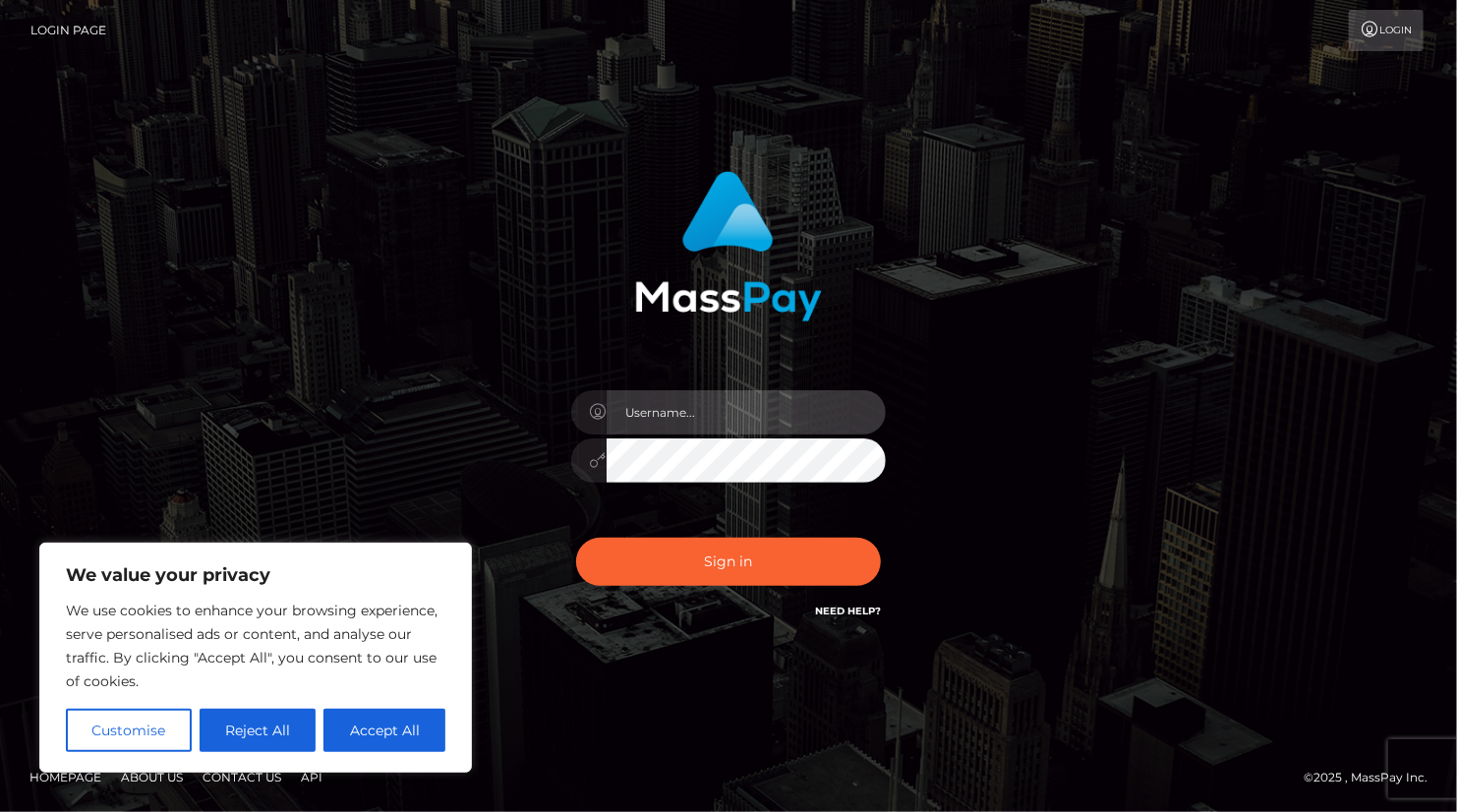 type on "[EMAIL]" 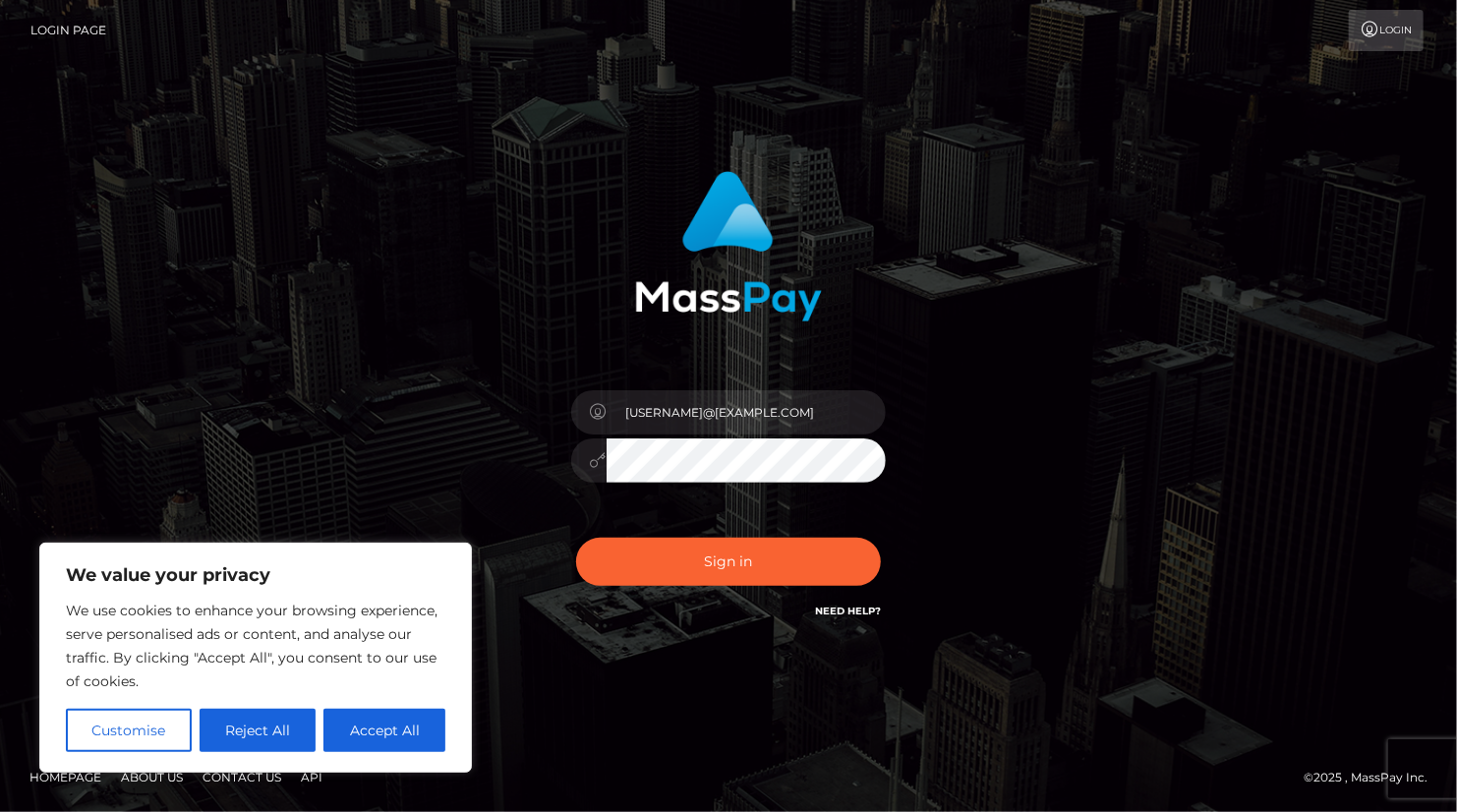 drag, startPoint x: 719, startPoint y: 435, endPoint x: 1054, endPoint y: 330, distance: 351.0698 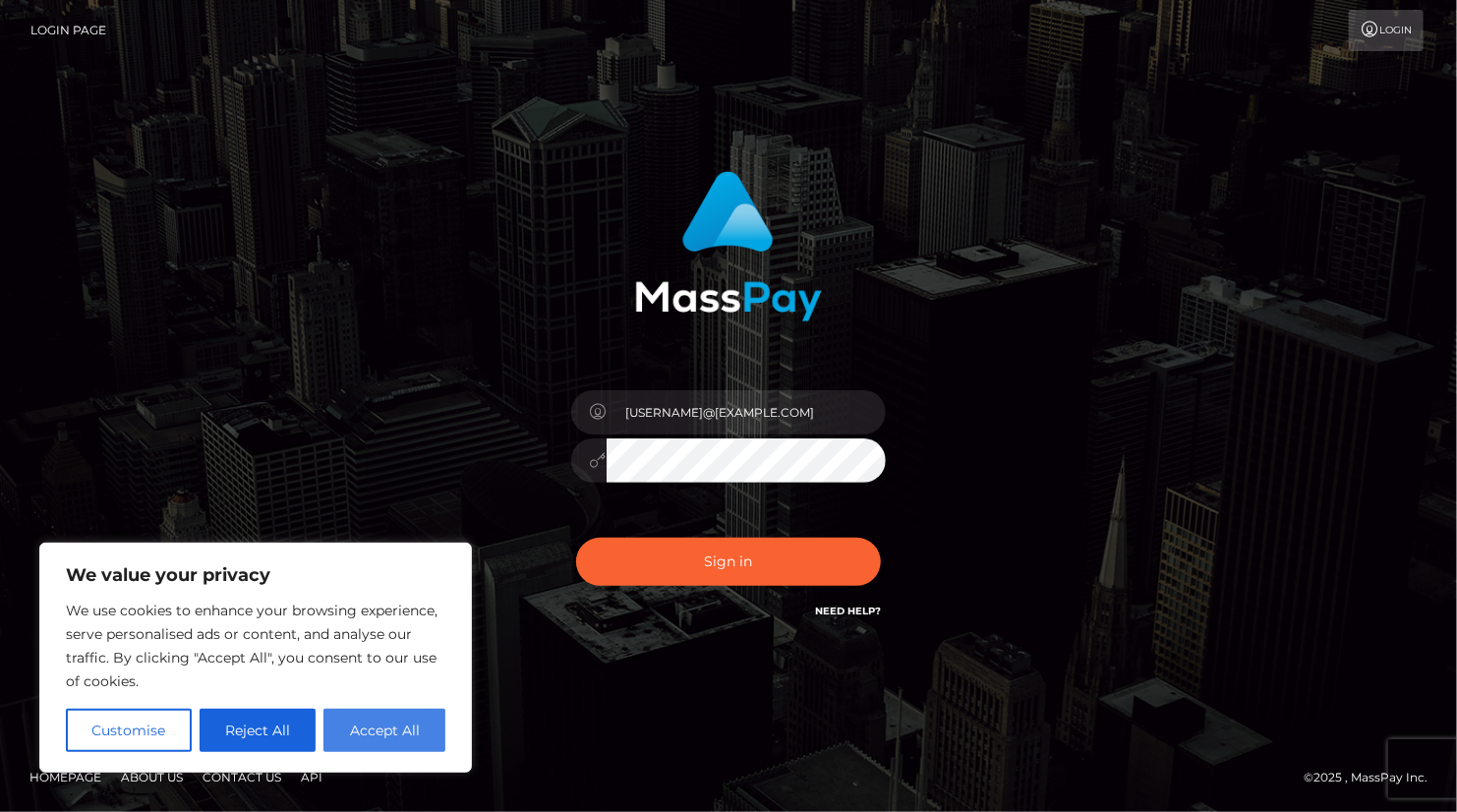 click on "Accept All" at bounding box center [384, 730] 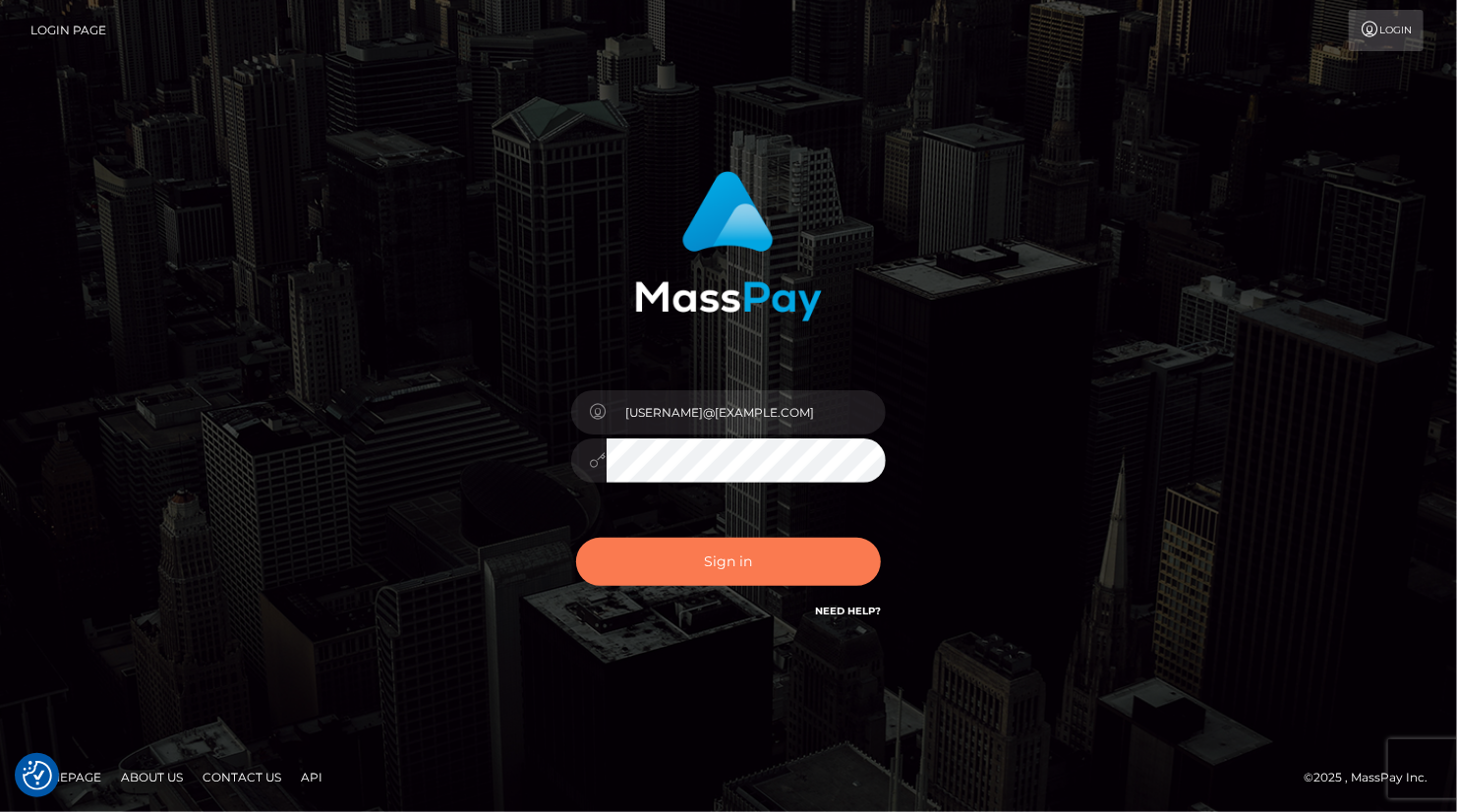 click on "Sign in" at bounding box center (728, 561) 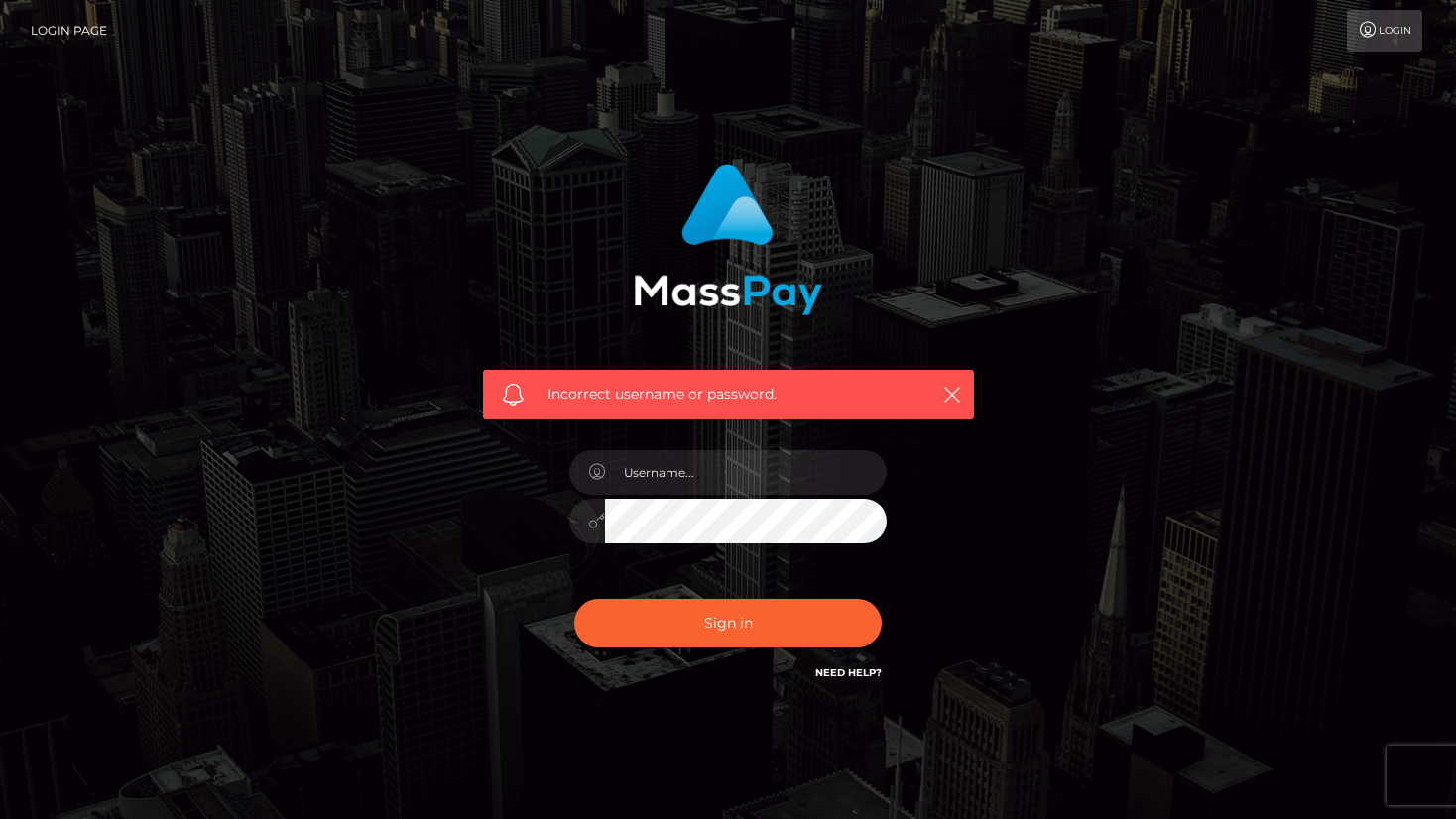 scroll, scrollTop: 0, scrollLeft: 0, axis: both 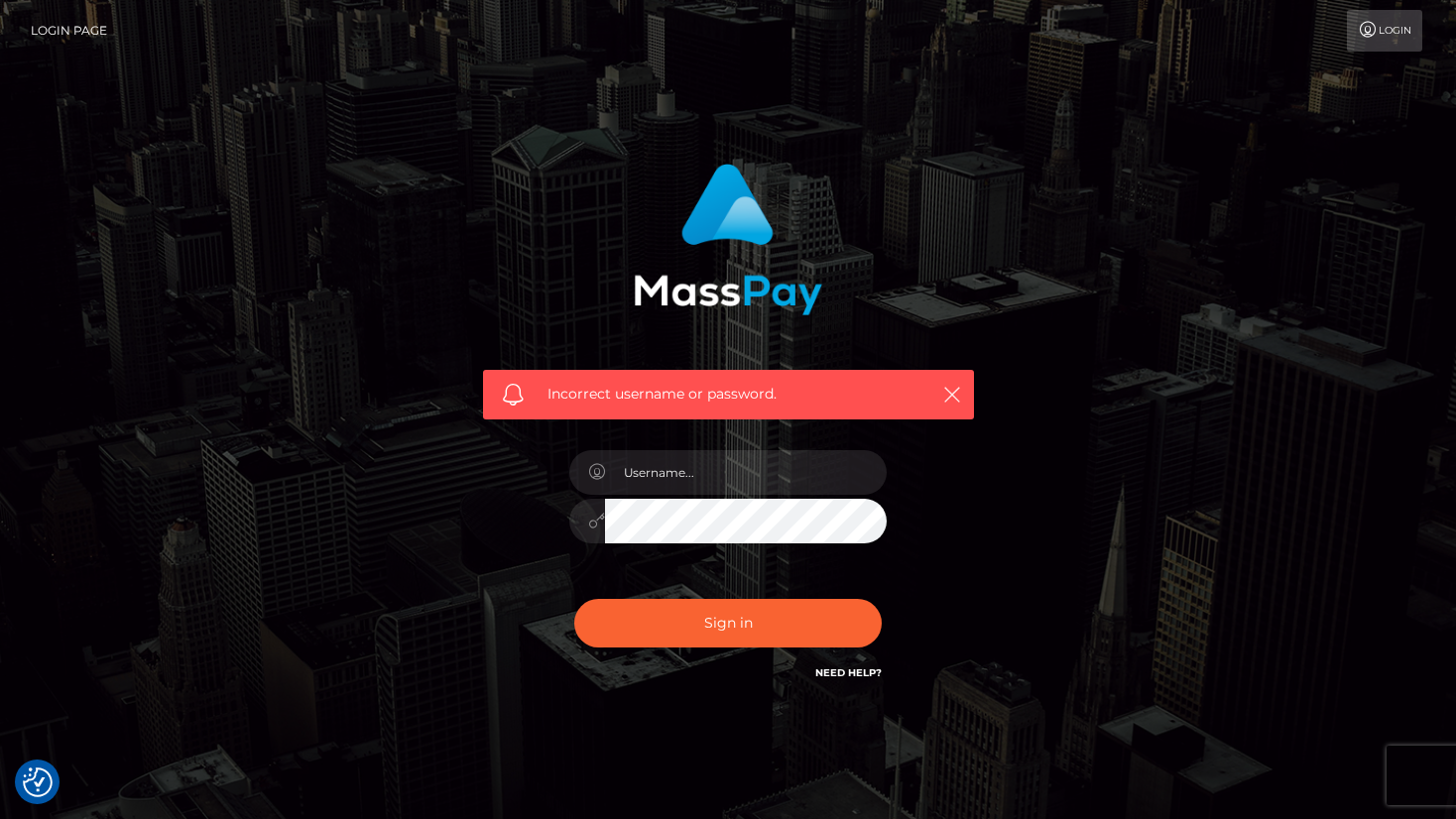 click at bounding box center [1368, 30] 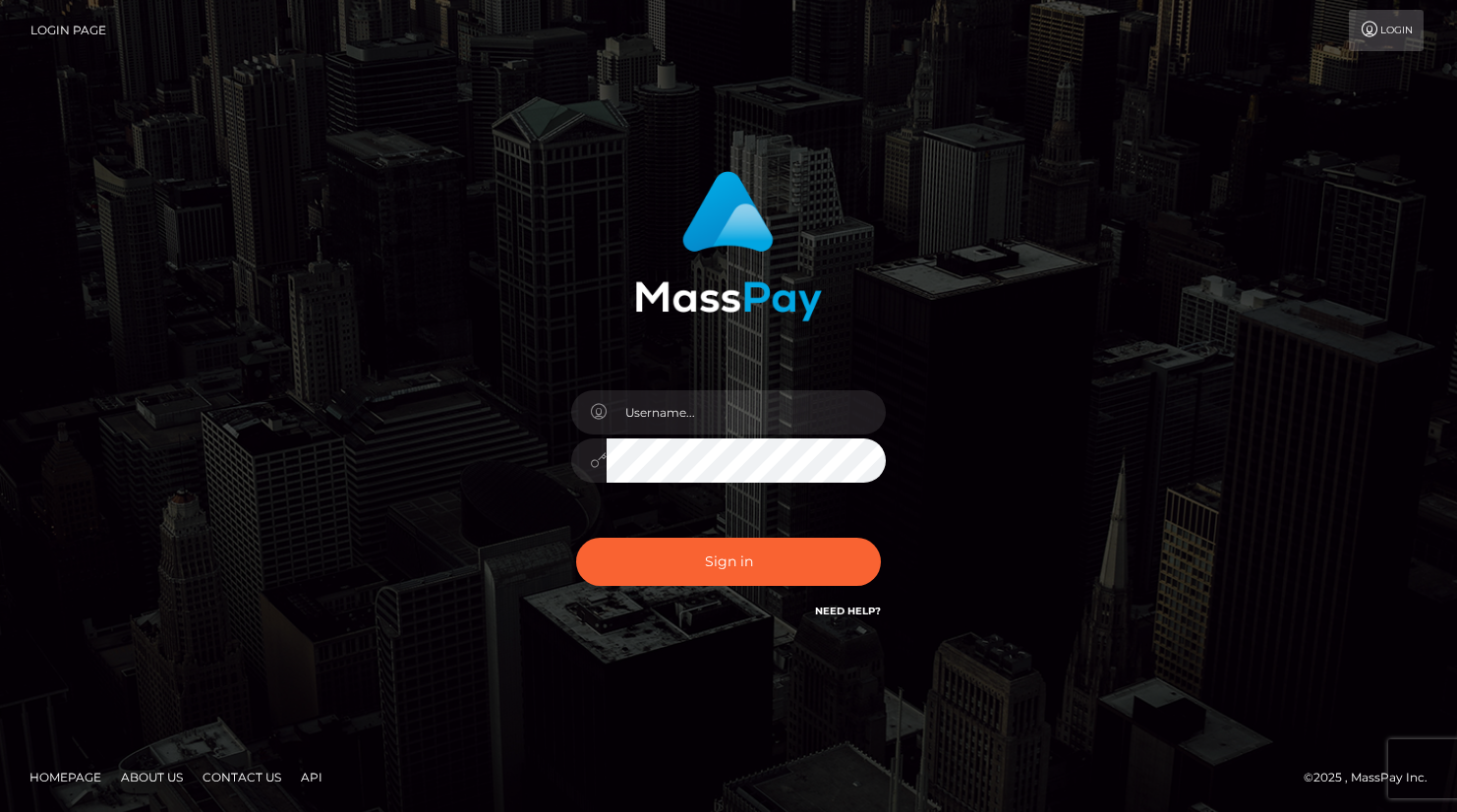 scroll, scrollTop: 0, scrollLeft: 0, axis: both 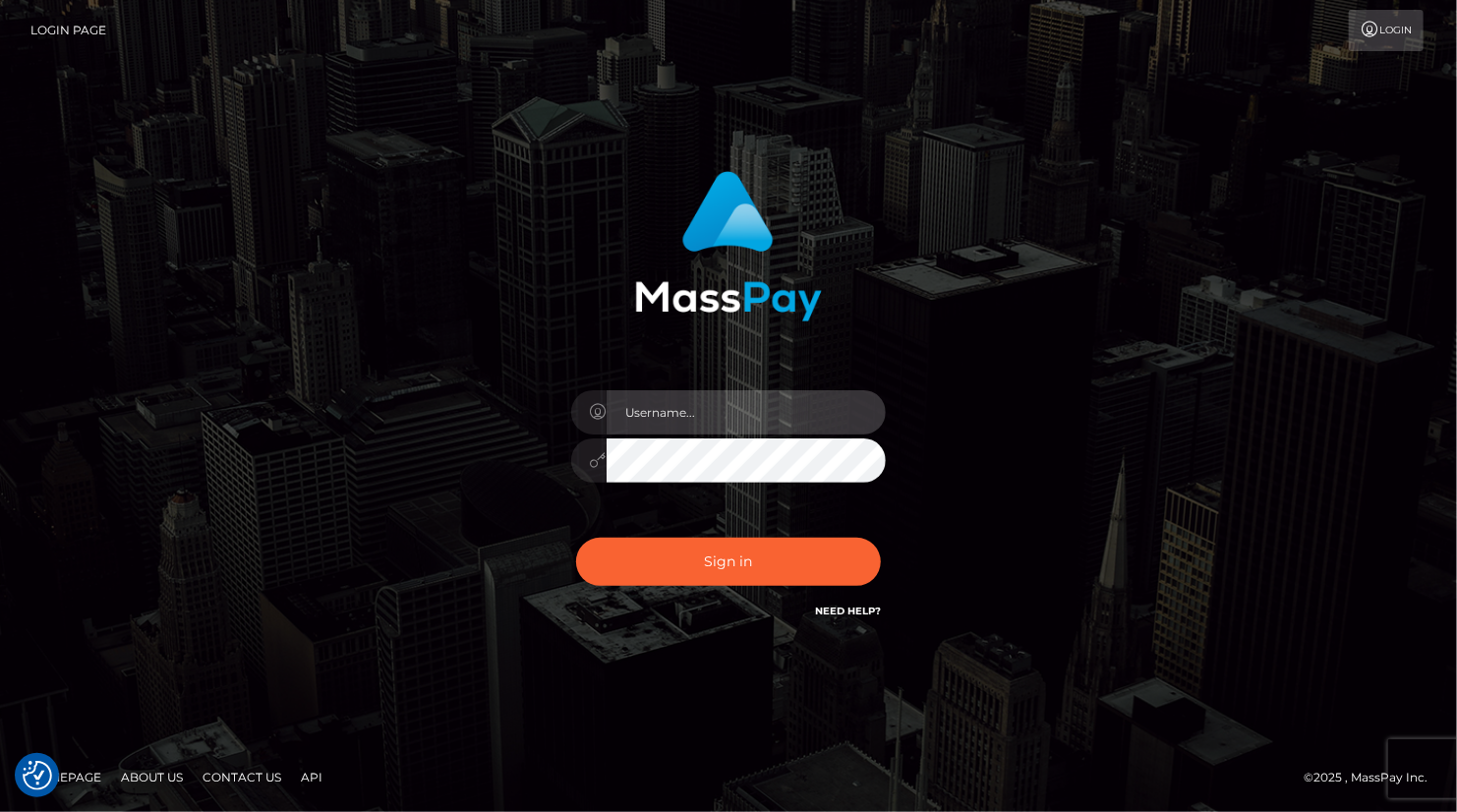 click at bounding box center [746, 412] 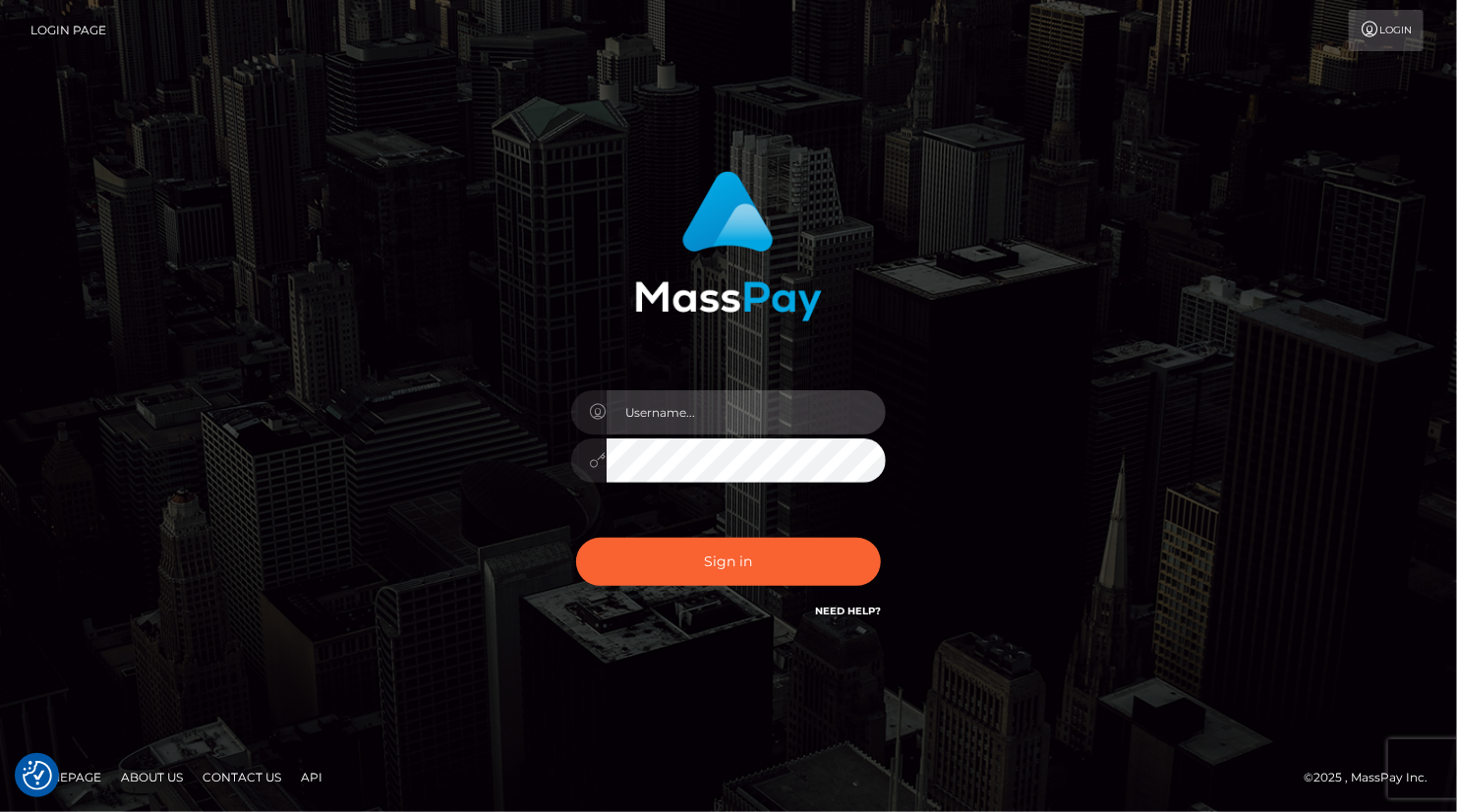 type on "[USERNAME]@[EXAMPLE.COM]" 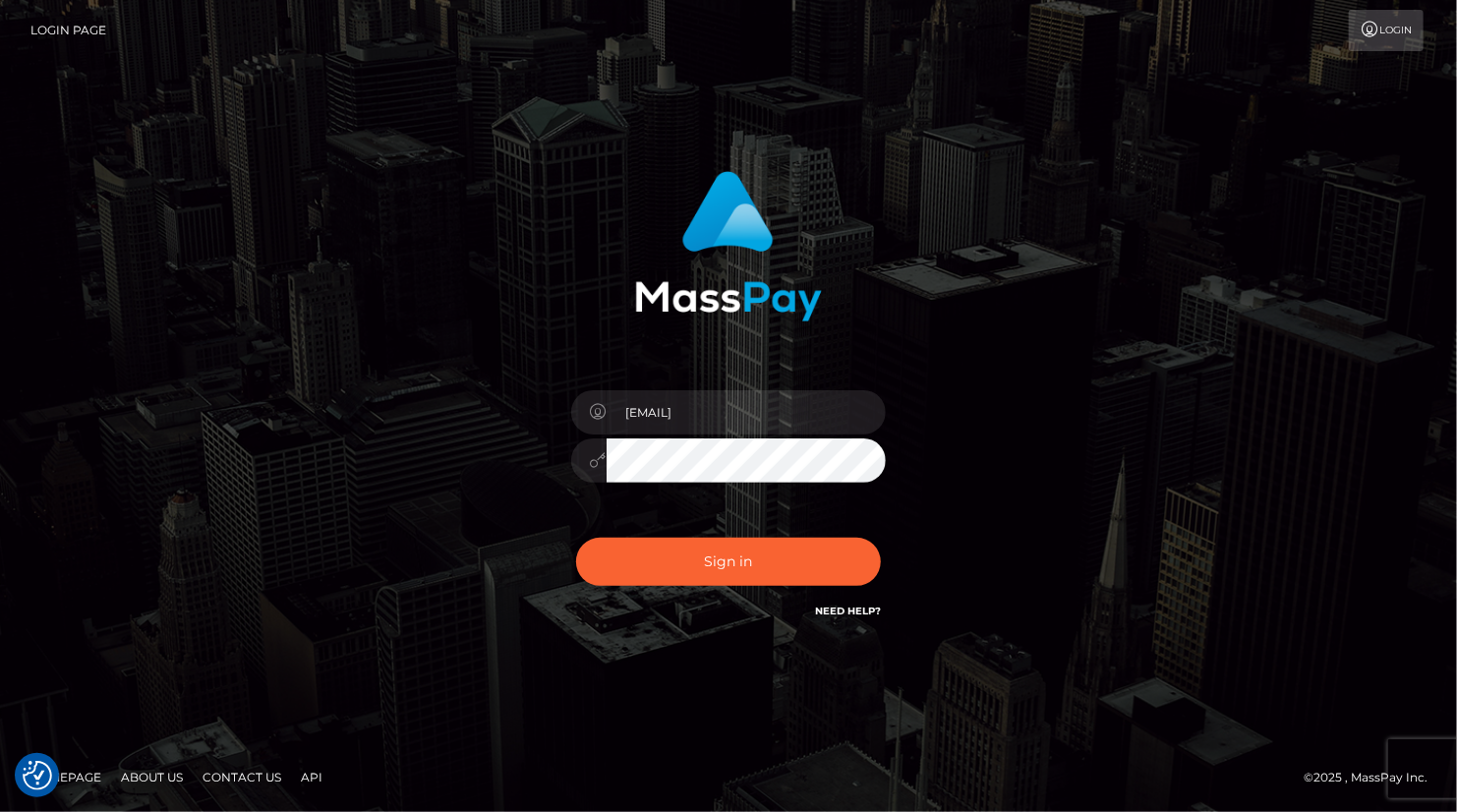 drag, startPoint x: 732, startPoint y: 435, endPoint x: 447, endPoint y: 445, distance: 285.17538 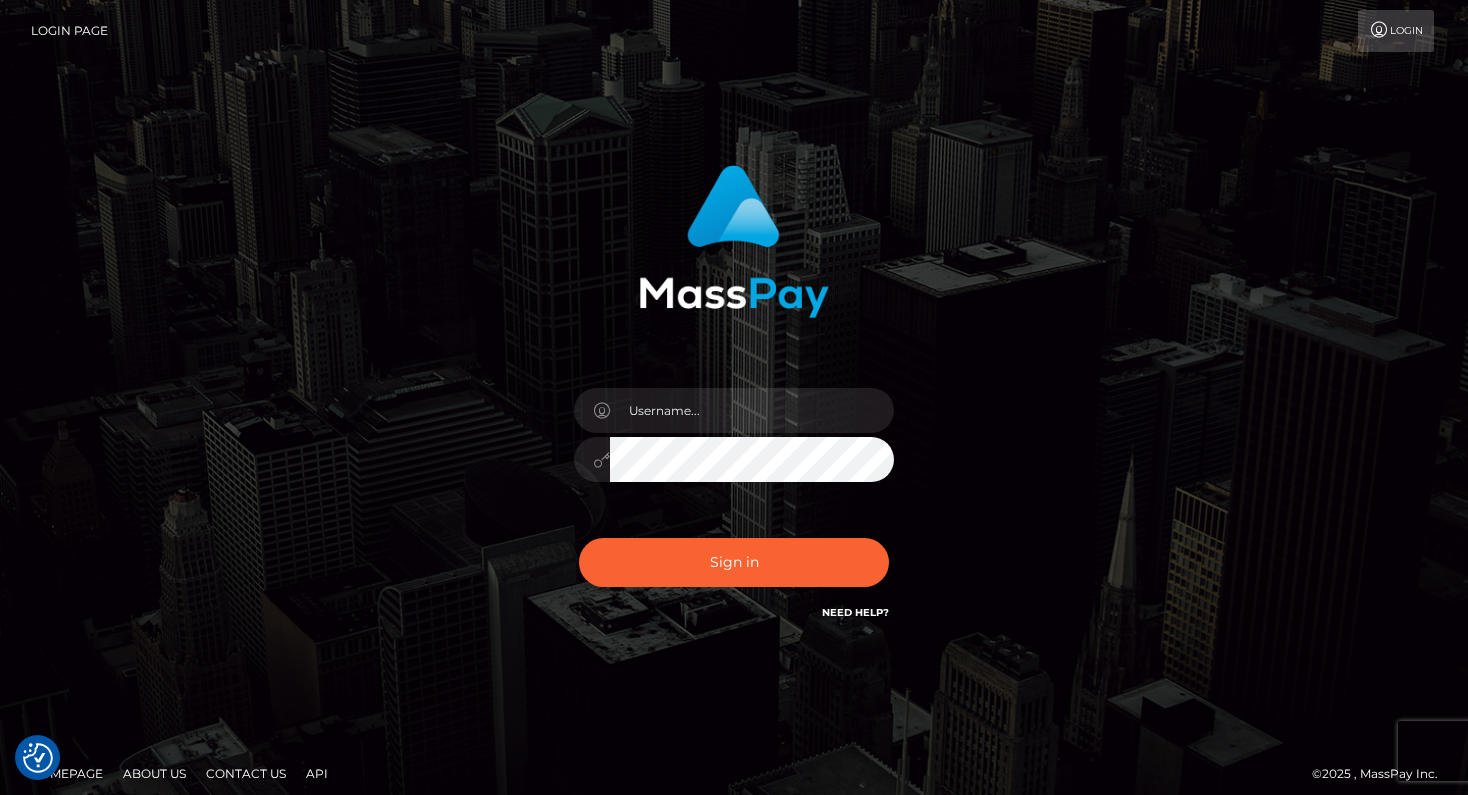 scroll, scrollTop: 0, scrollLeft: 0, axis: both 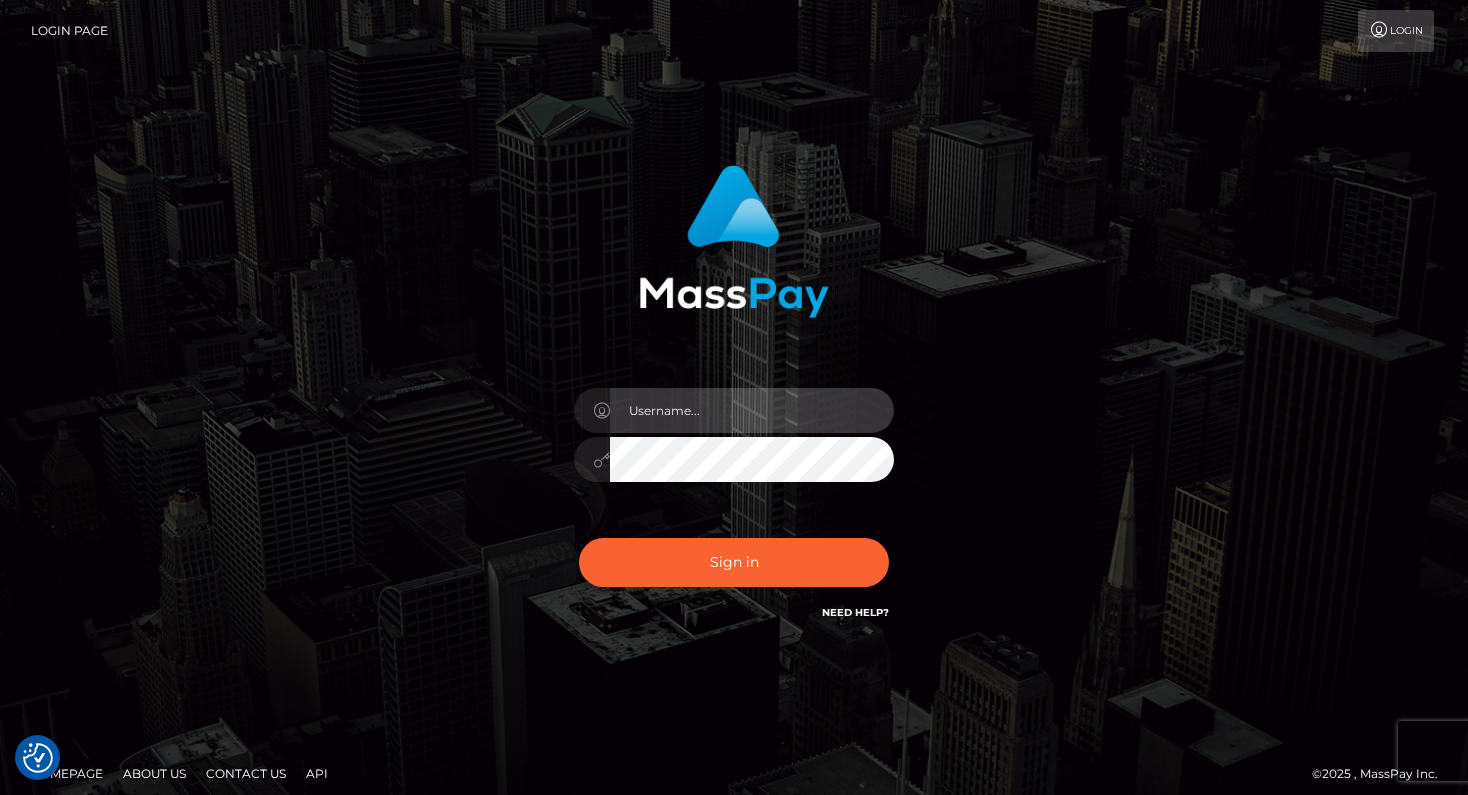 click at bounding box center (752, 410) 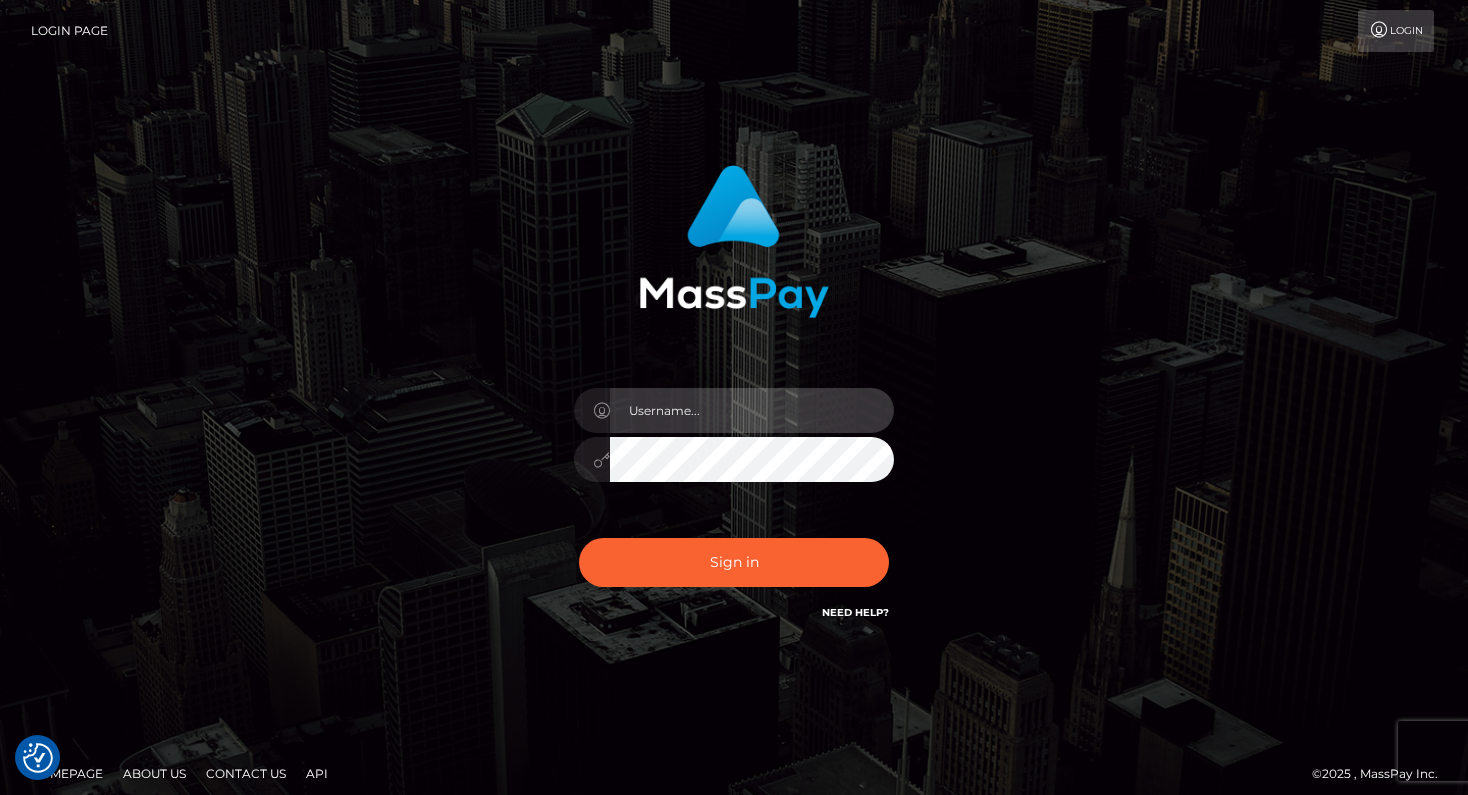type on "[EMAIL]" 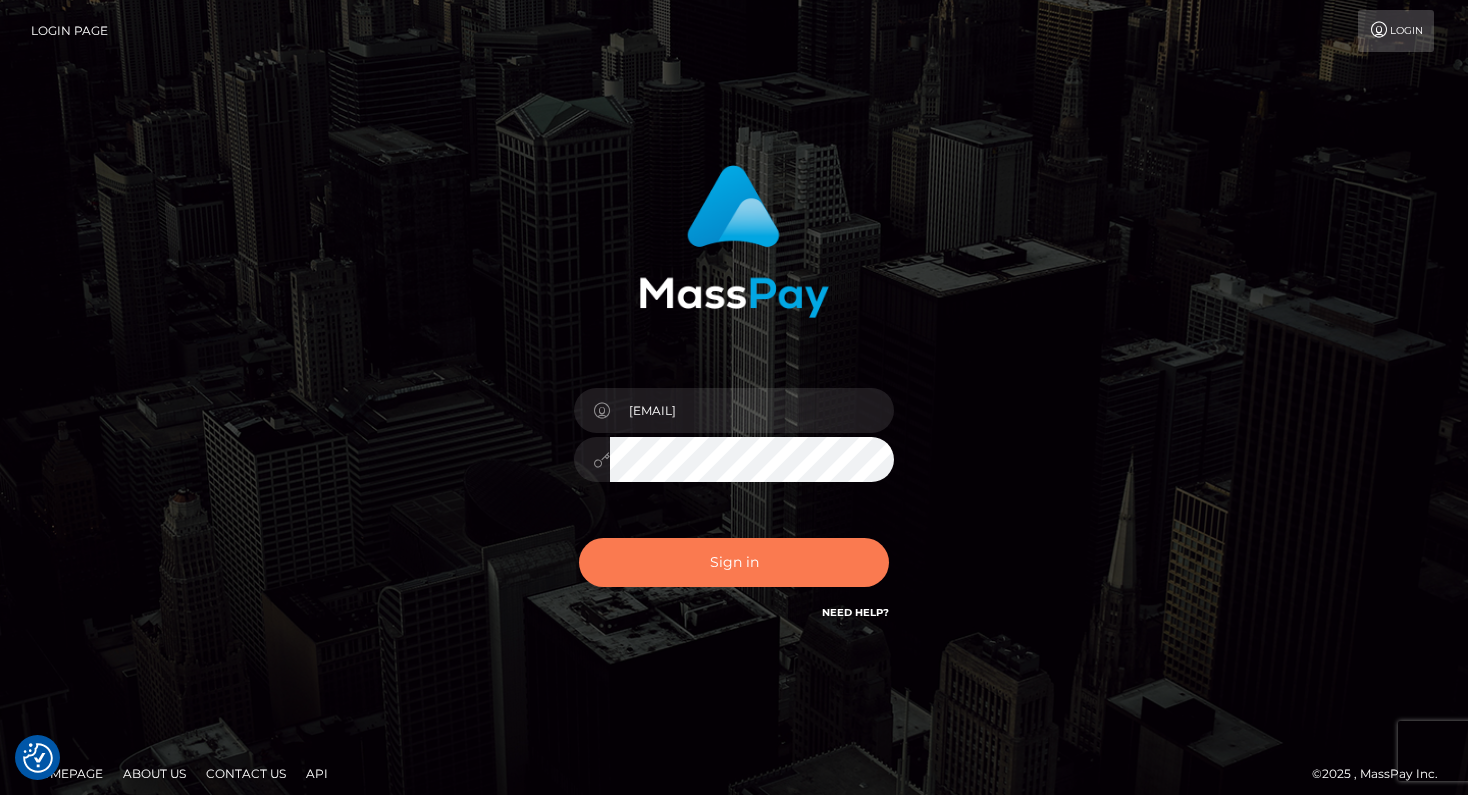 click on "Sign in" at bounding box center [734, 562] 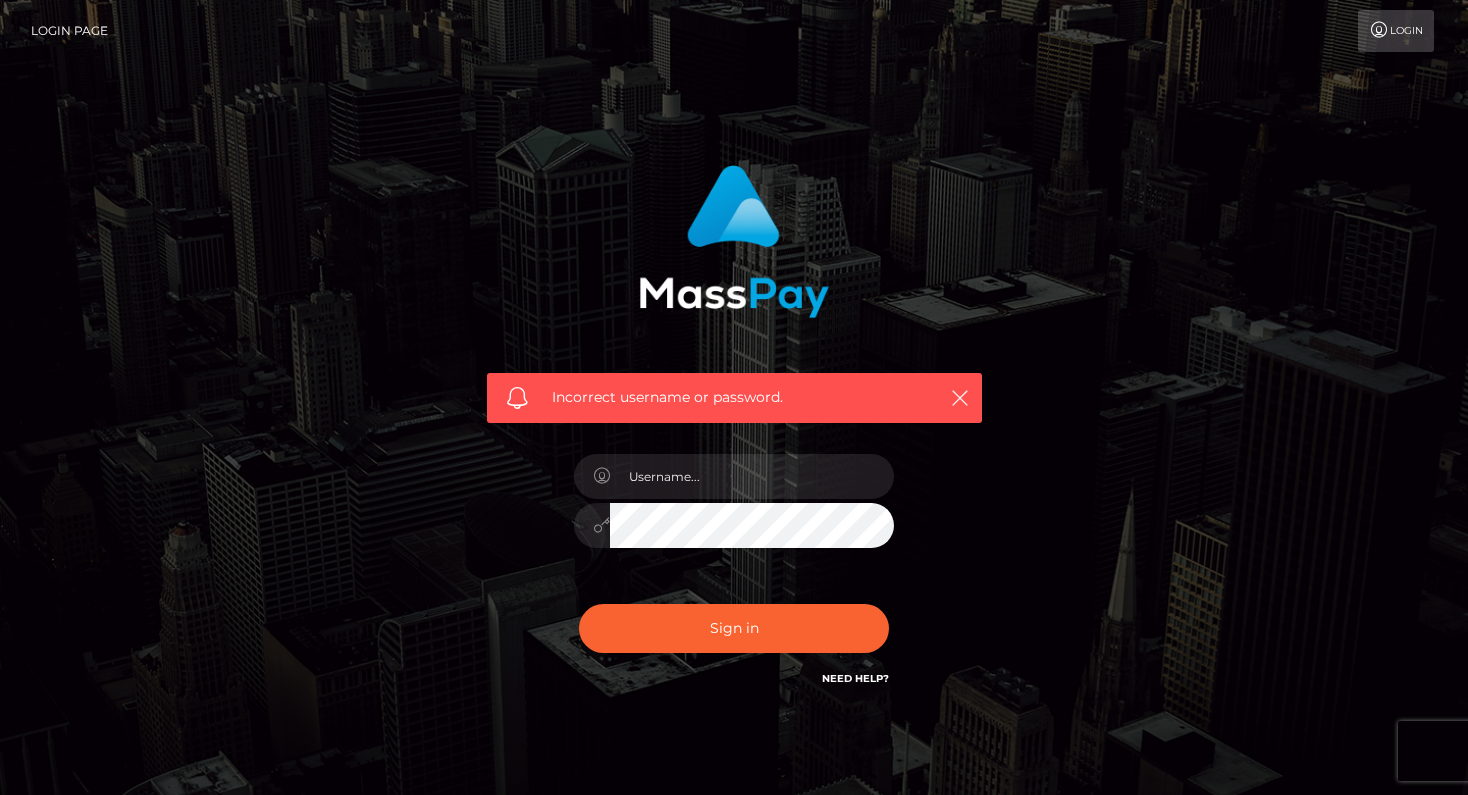 scroll, scrollTop: 0, scrollLeft: 0, axis: both 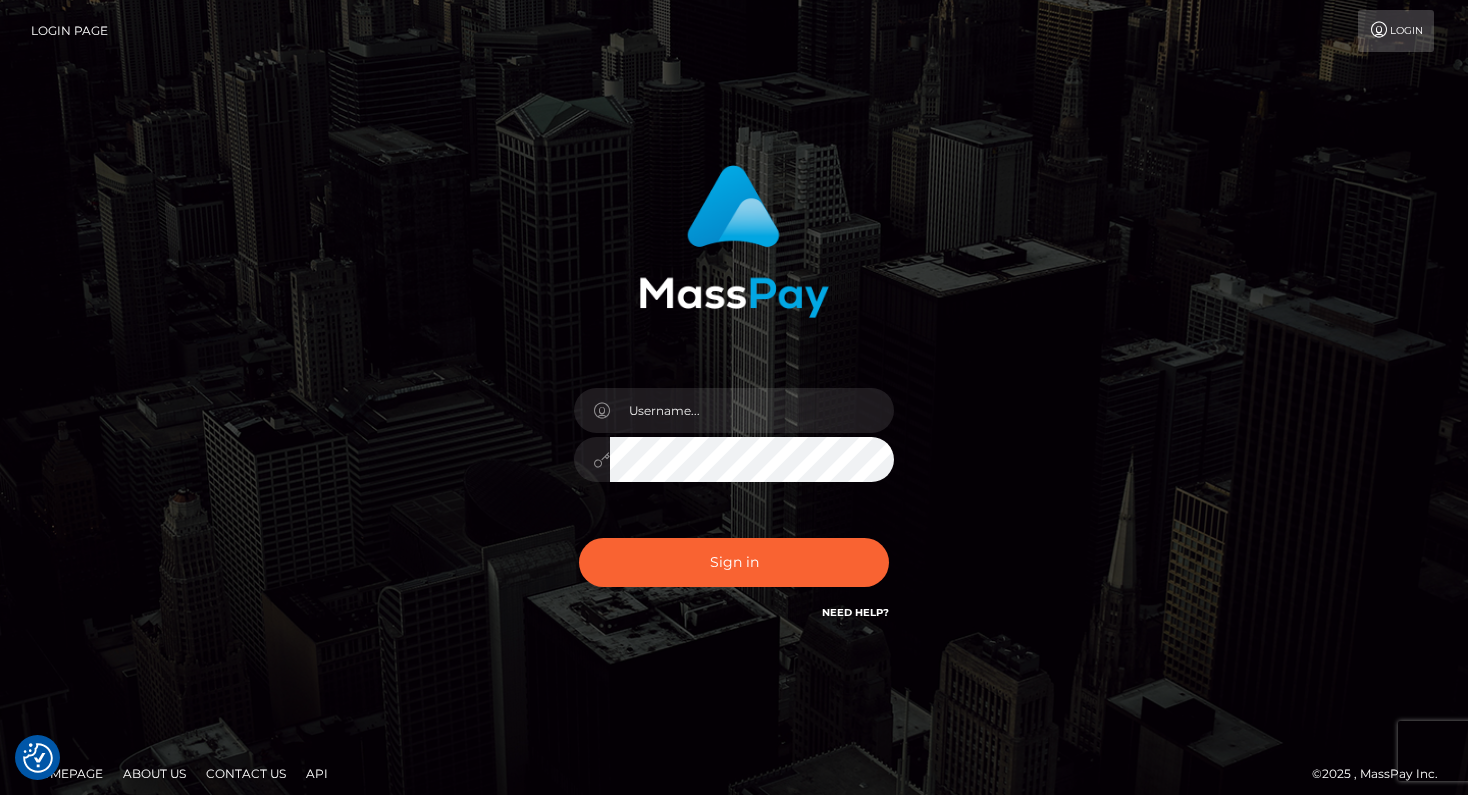 click on "Login" at bounding box center (1396, 31) 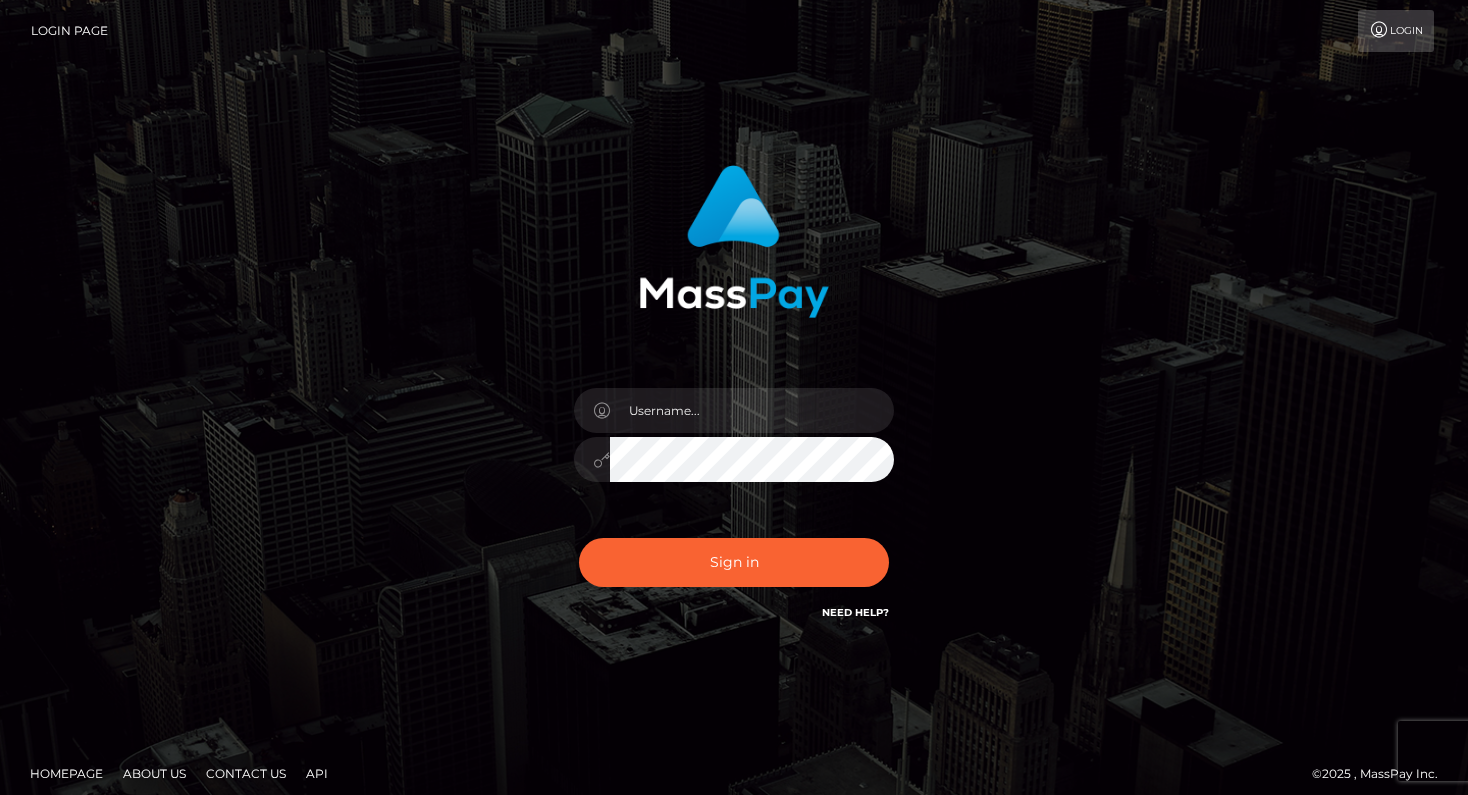 scroll, scrollTop: 0, scrollLeft: 0, axis: both 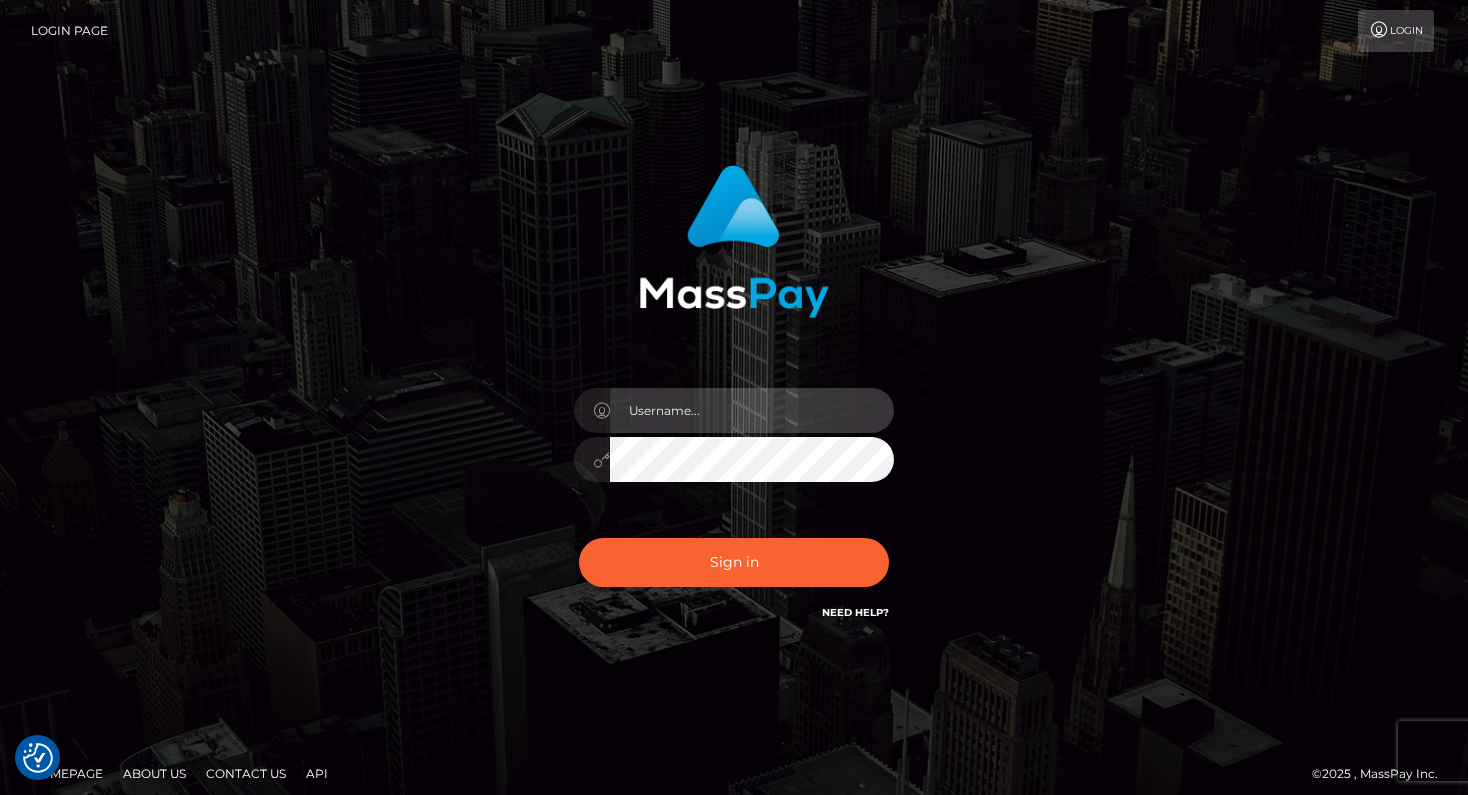 click at bounding box center [752, 410] 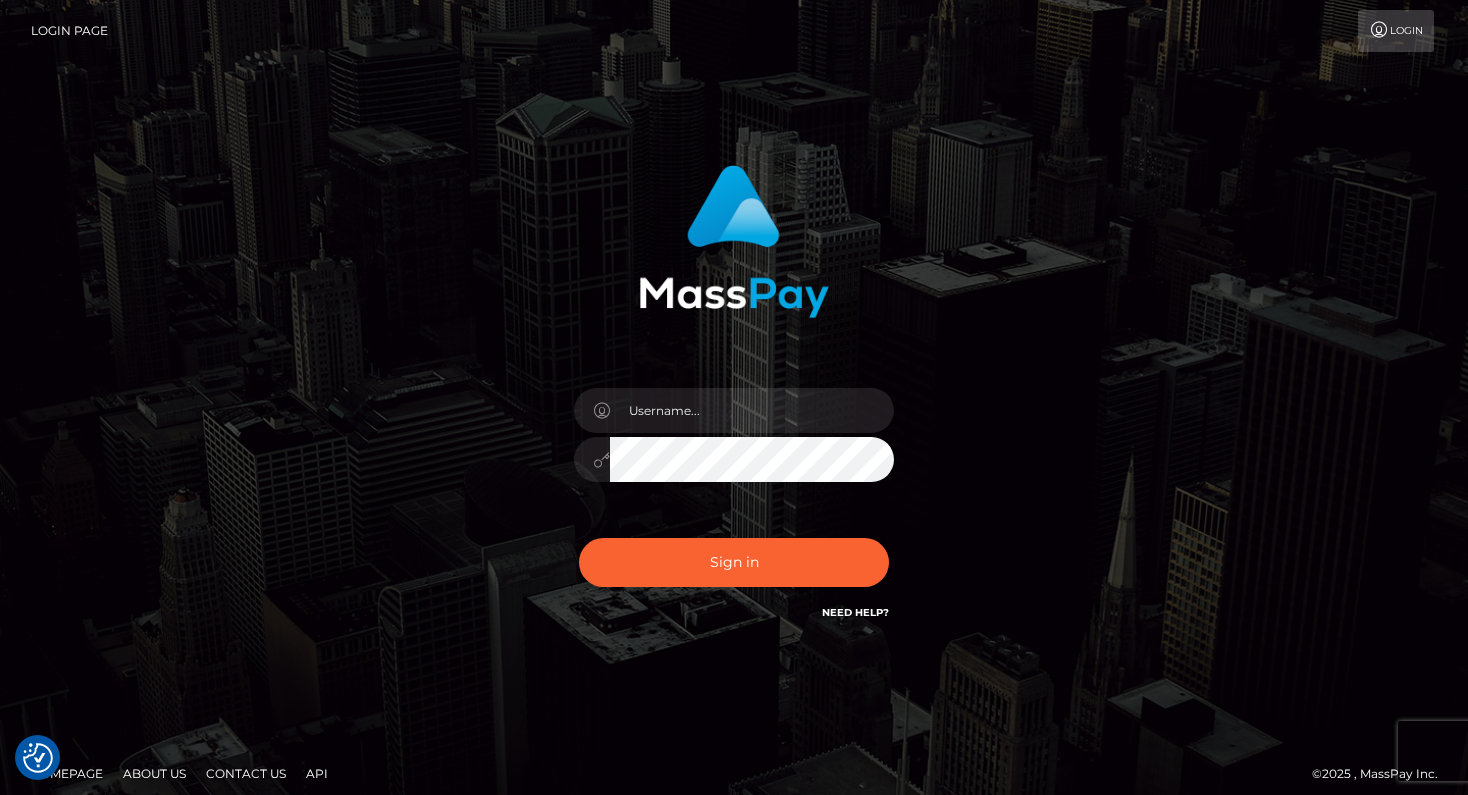 click on "Login Page" at bounding box center [69, 31] 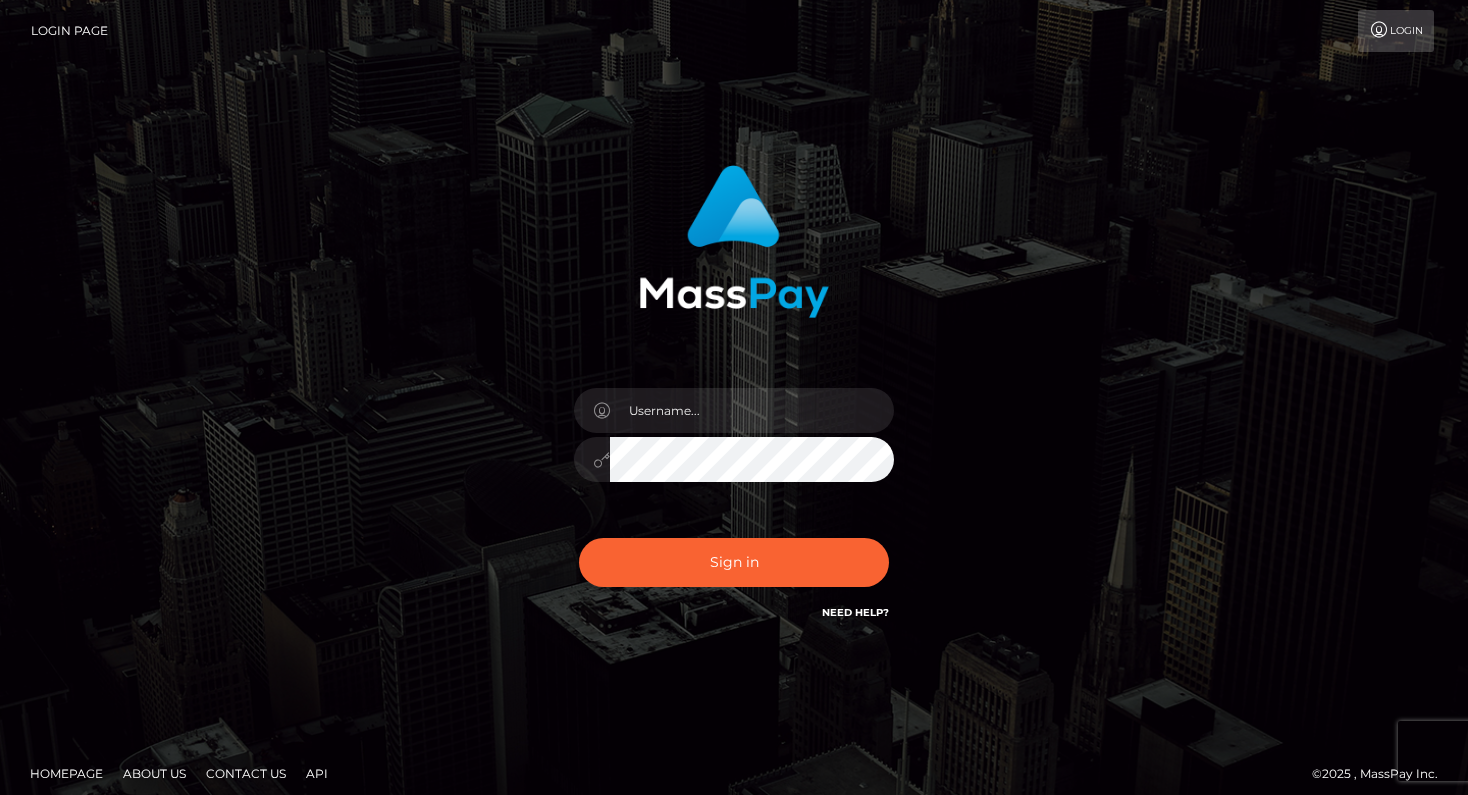 scroll, scrollTop: 0, scrollLeft: 0, axis: both 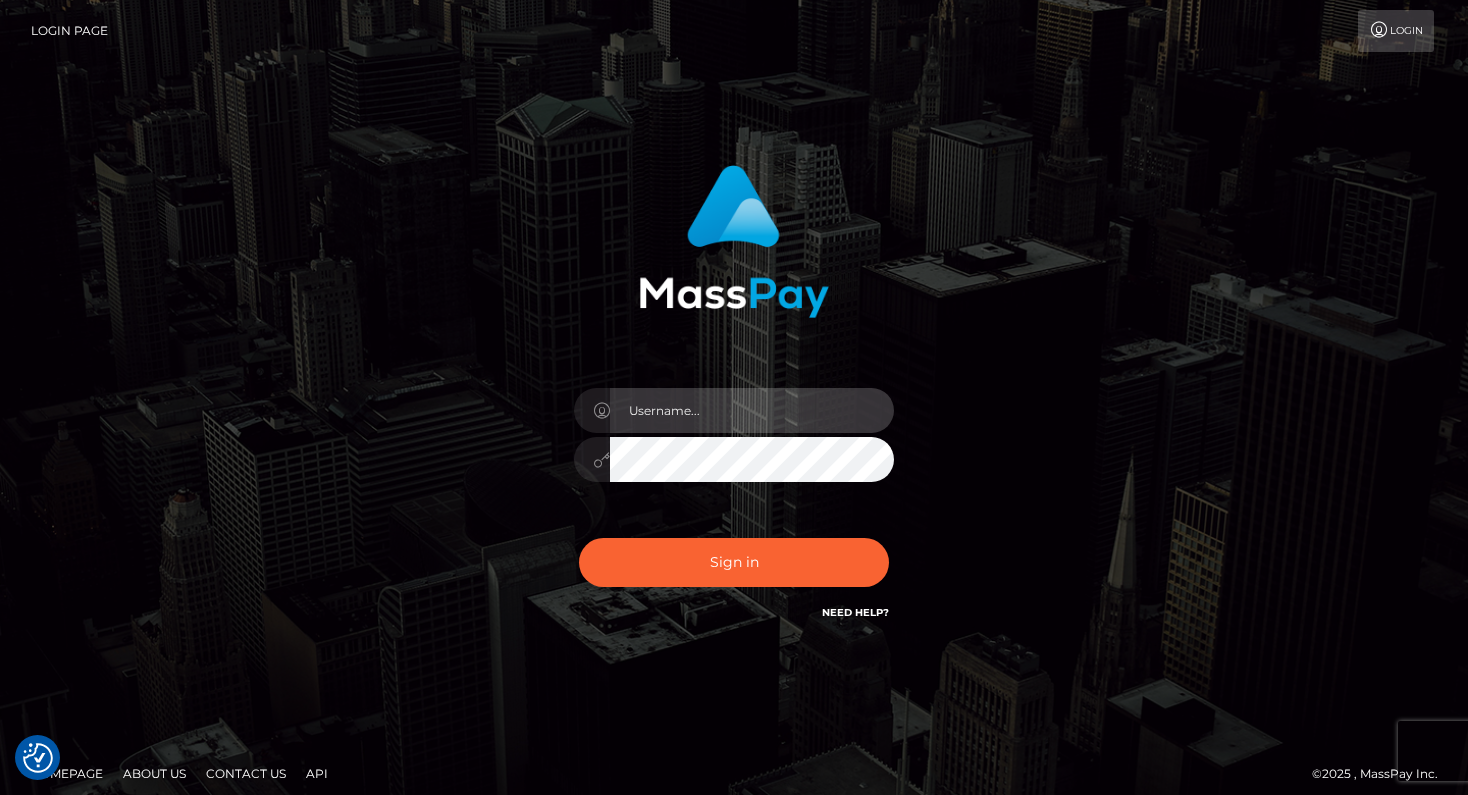 click at bounding box center [752, 410] 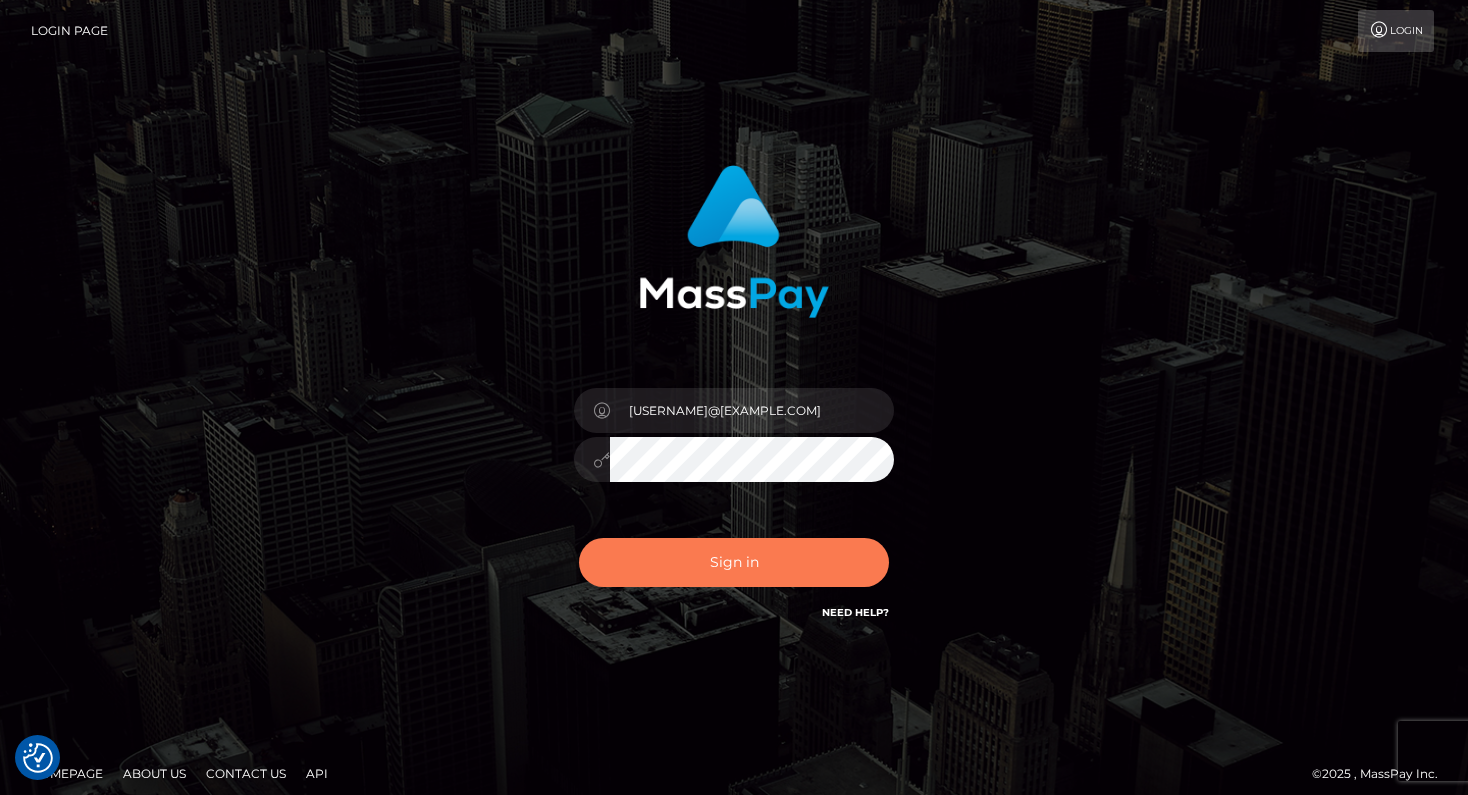 click on "Sign in" at bounding box center (734, 562) 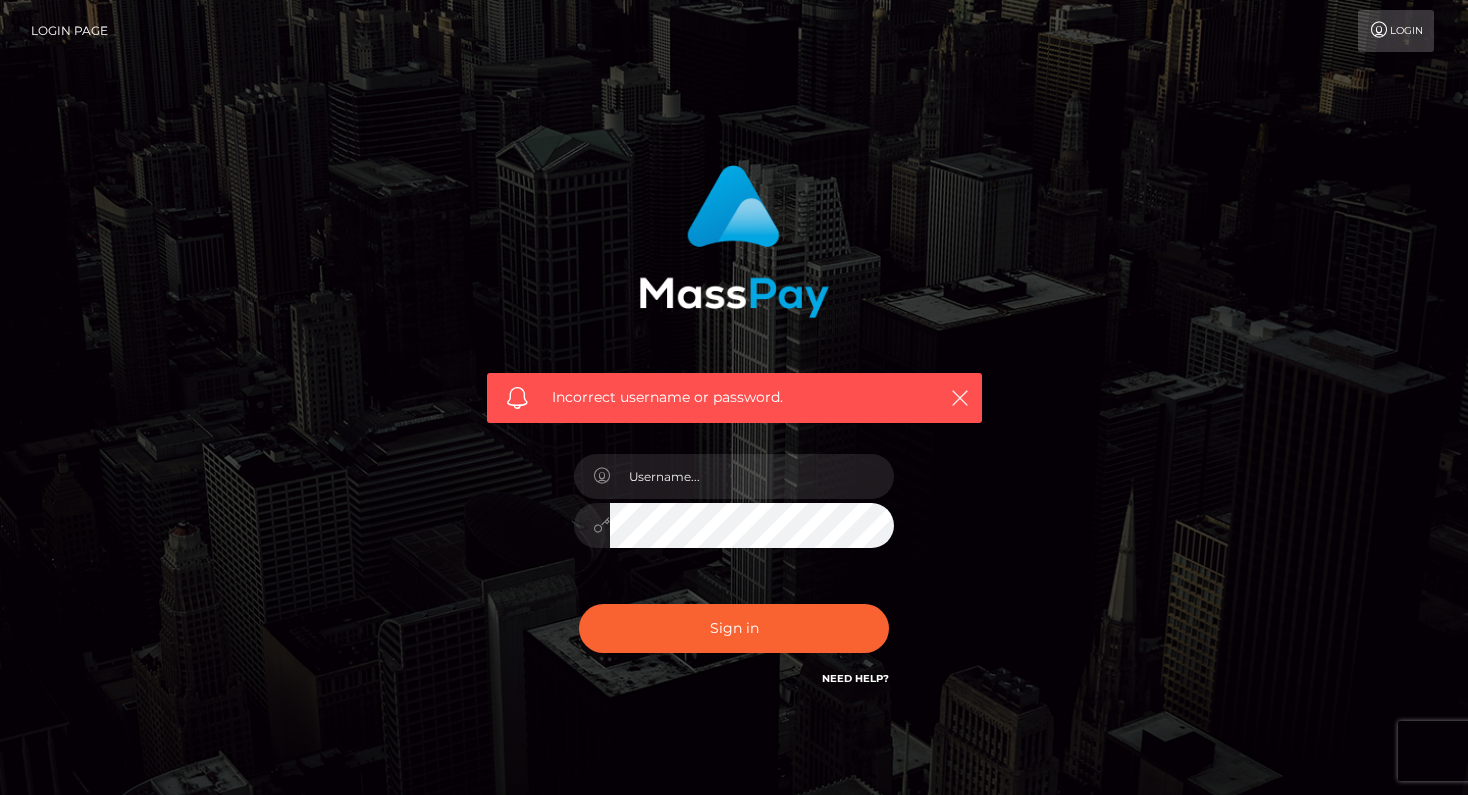 scroll, scrollTop: 0, scrollLeft: 0, axis: both 